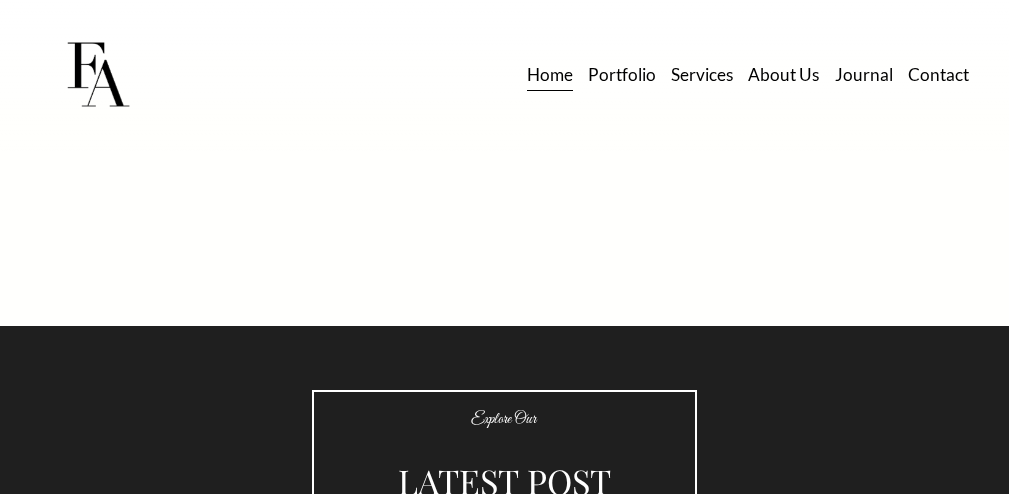 scroll, scrollTop: 3954, scrollLeft: 0, axis: vertical 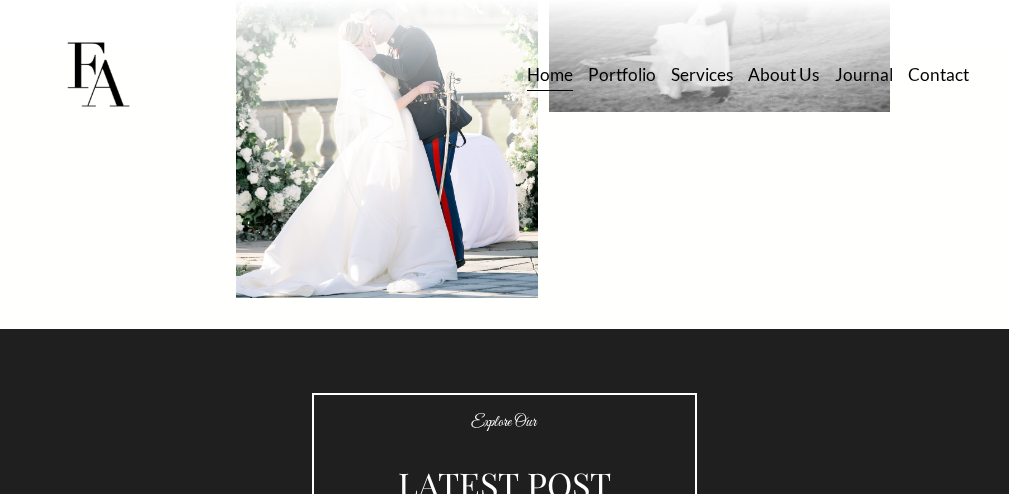 click on "Portfolio" at bounding box center (622, 75) 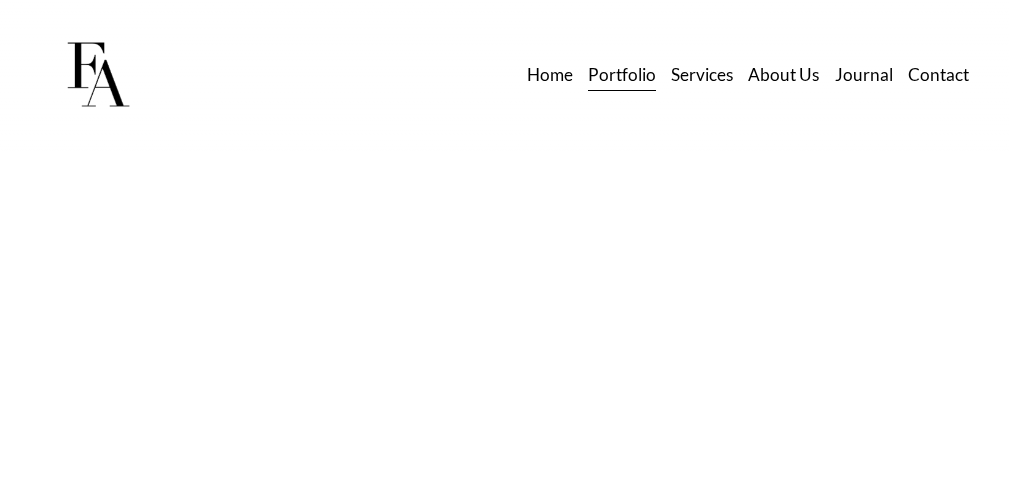 scroll, scrollTop: 4299, scrollLeft: 0, axis: vertical 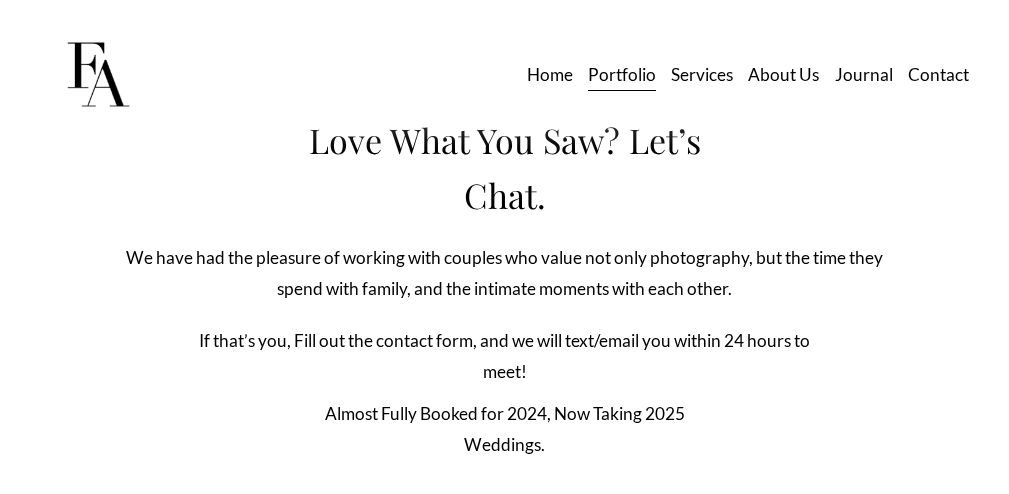 click on "About Us" at bounding box center [783, 75] 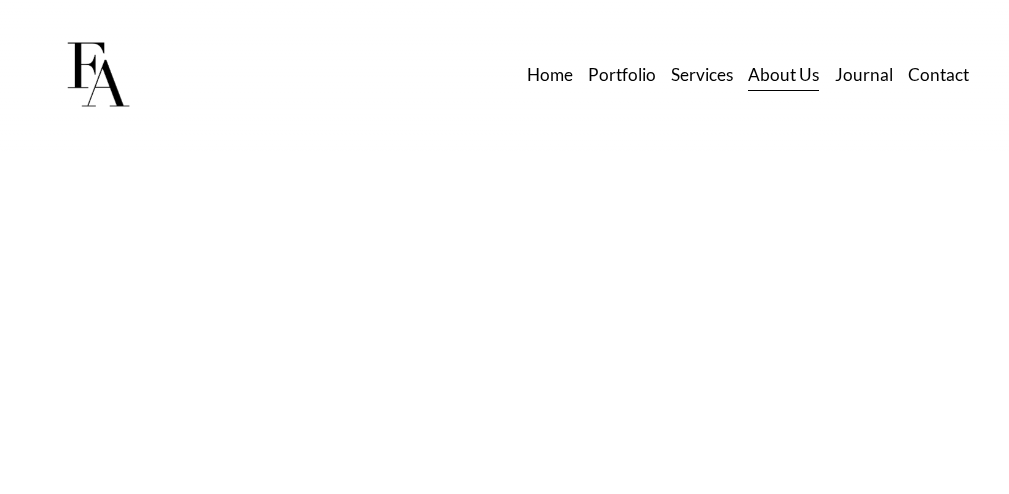 scroll, scrollTop: 5001, scrollLeft: 0, axis: vertical 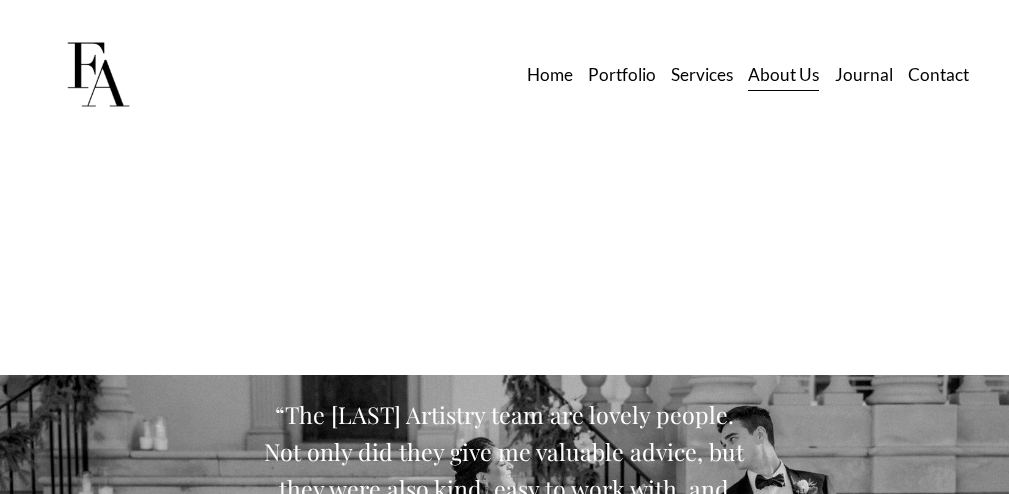 click on "Services" at bounding box center [702, 75] 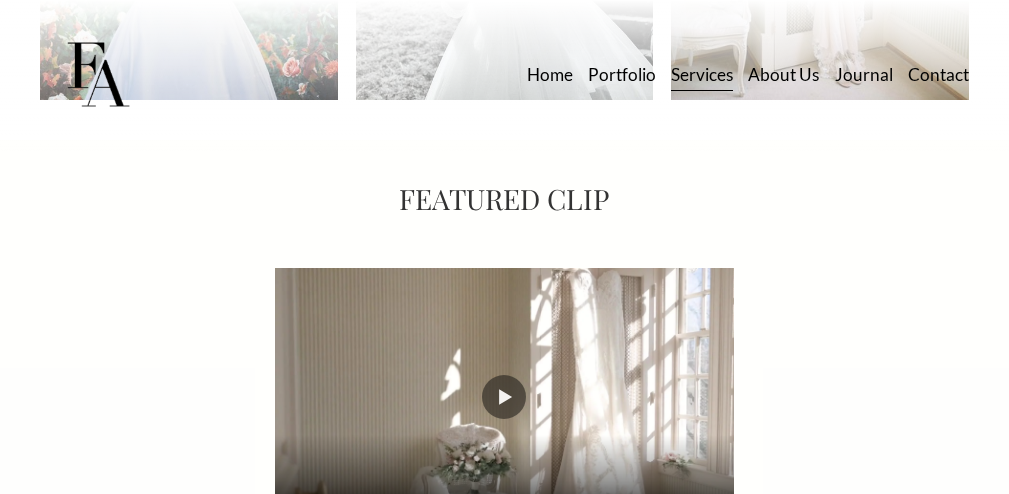 scroll, scrollTop: 4510, scrollLeft: 0, axis: vertical 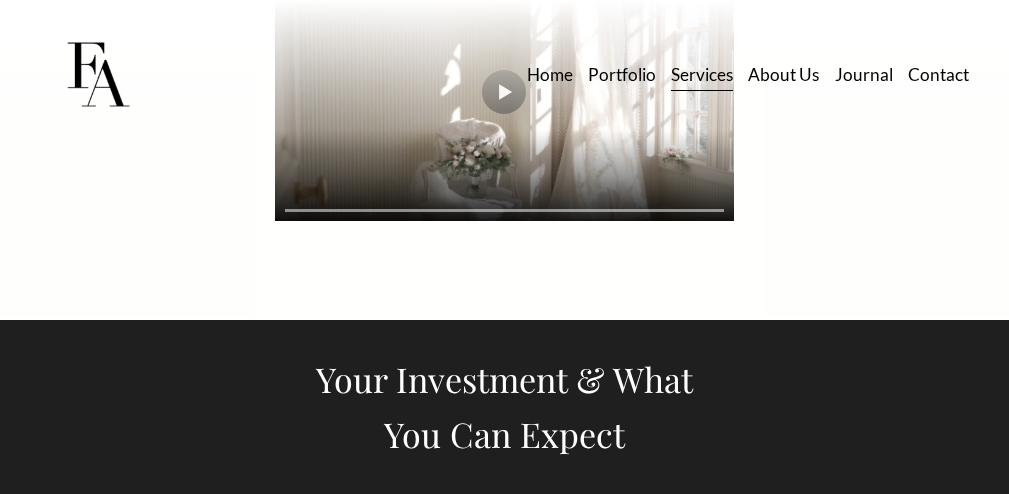 click on "Skip to Content
Home" at bounding box center (504, 75) 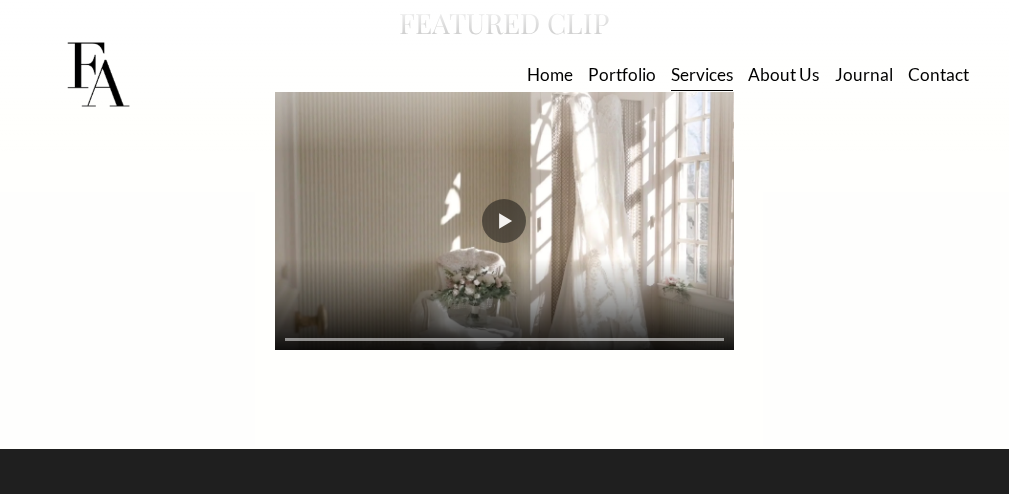 scroll, scrollTop: 4374, scrollLeft: 0, axis: vertical 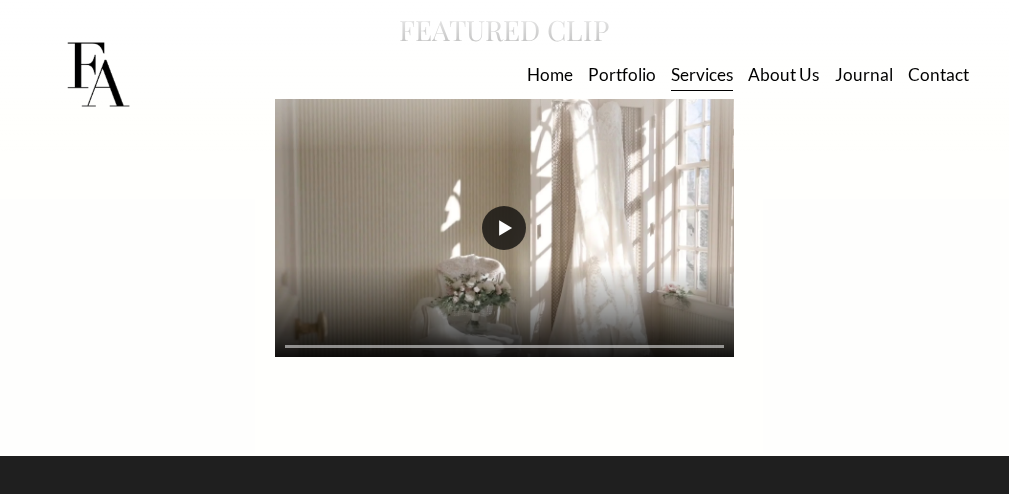click on "Play" at bounding box center (504, 228) 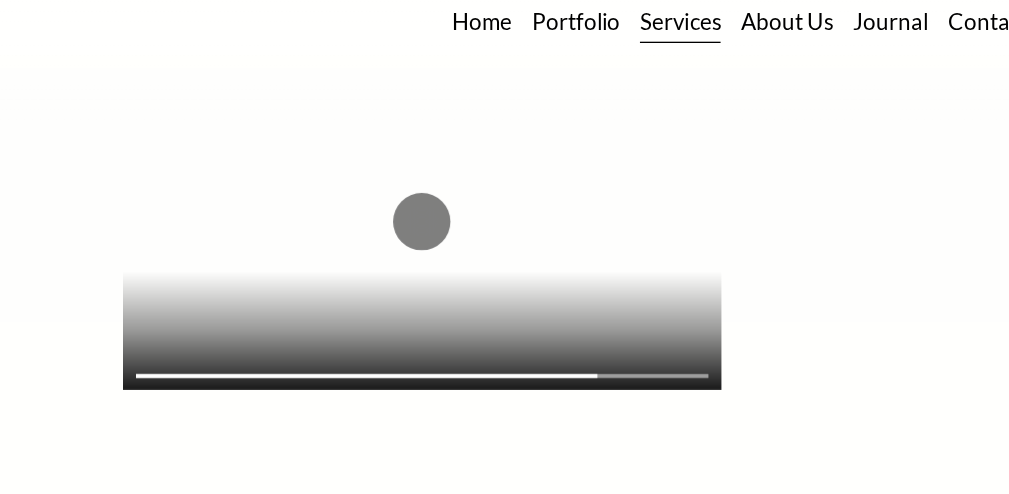 click at bounding box center (504, 228) 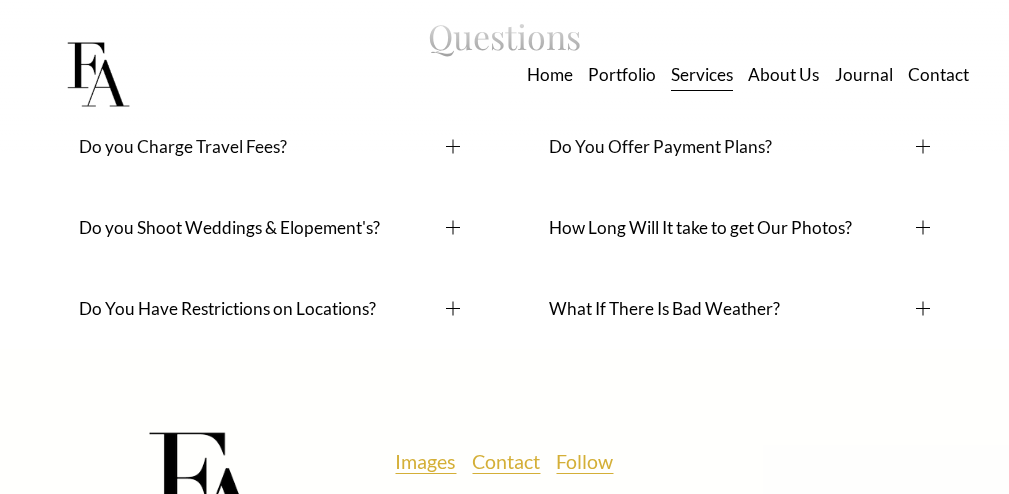 scroll, scrollTop: 10987, scrollLeft: 0, axis: vertical 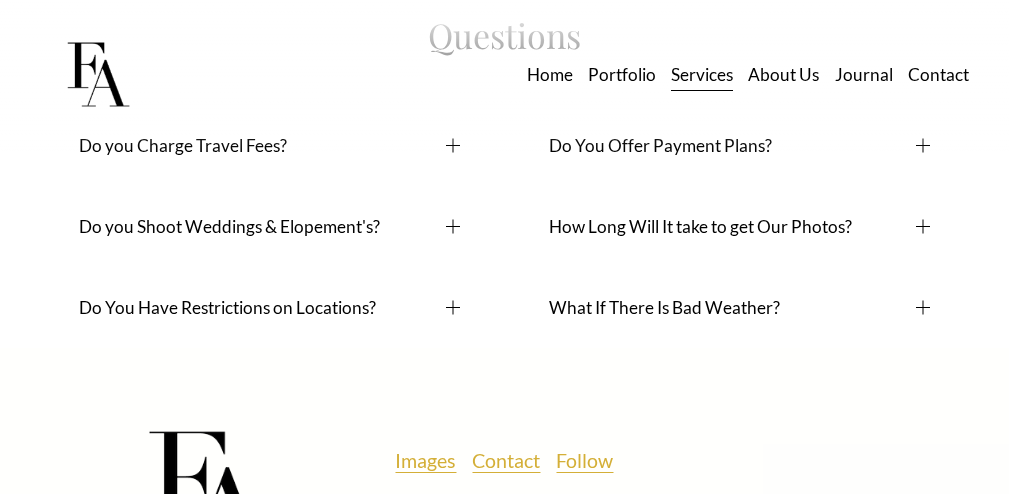 click on "Do you Shoot Weddings & Elopement's?" at bounding box center (262, 226) 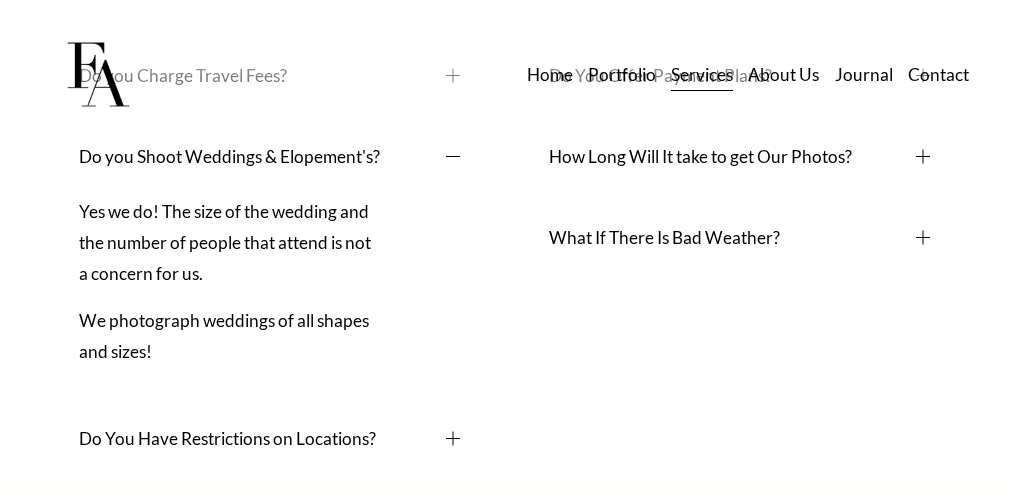 scroll, scrollTop: 11056, scrollLeft: 0, axis: vertical 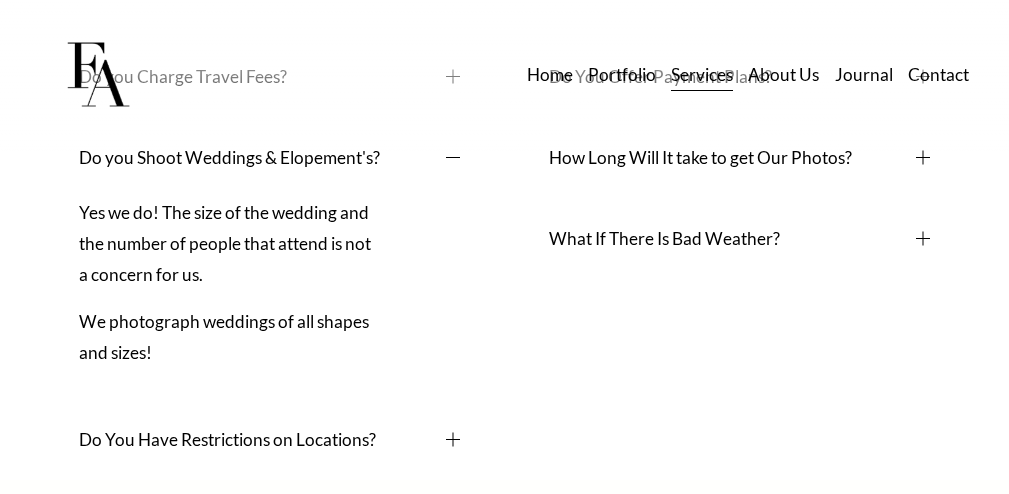 click on "Do you Shoot Weddings & Elopement's?" at bounding box center (262, 157) 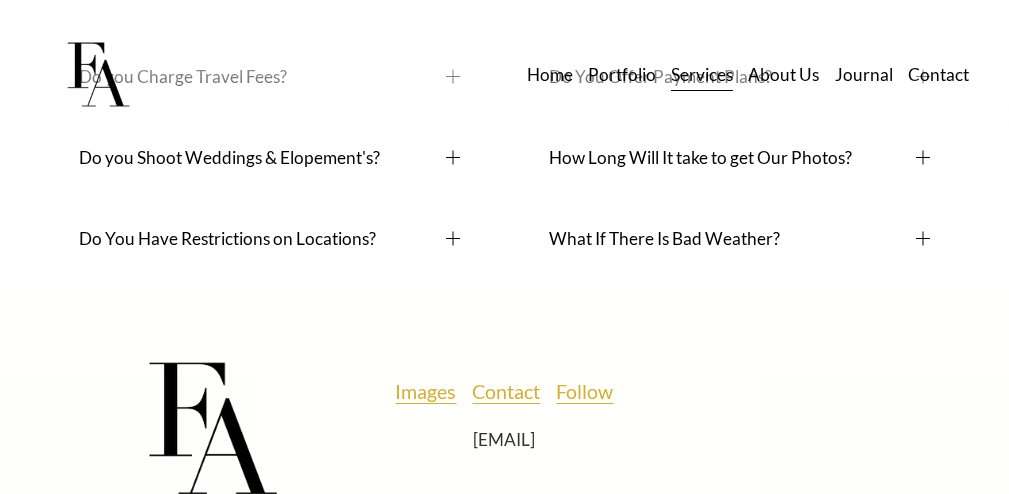click on "Do You Have Restrictions on Locations?" at bounding box center [269, 238] 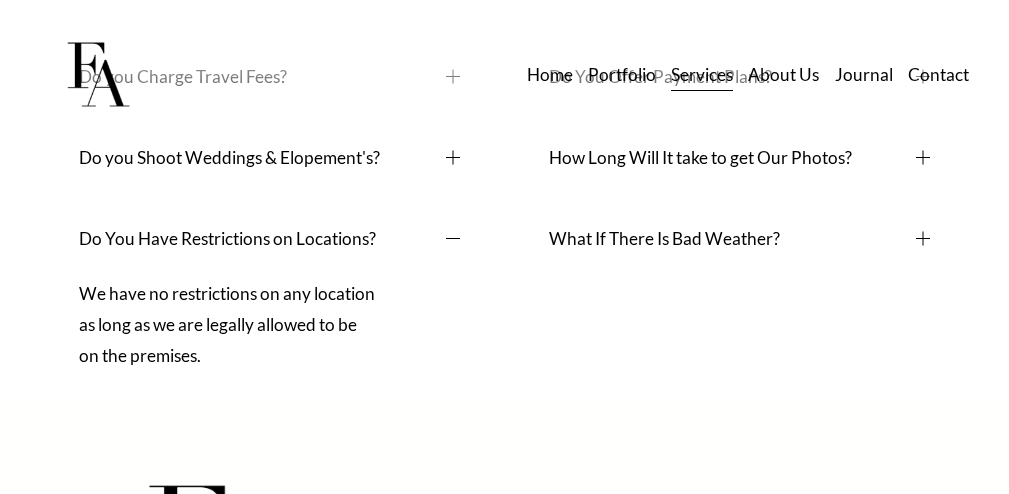 click on "Do You Have Restrictions on Locations?" at bounding box center [262, 238] 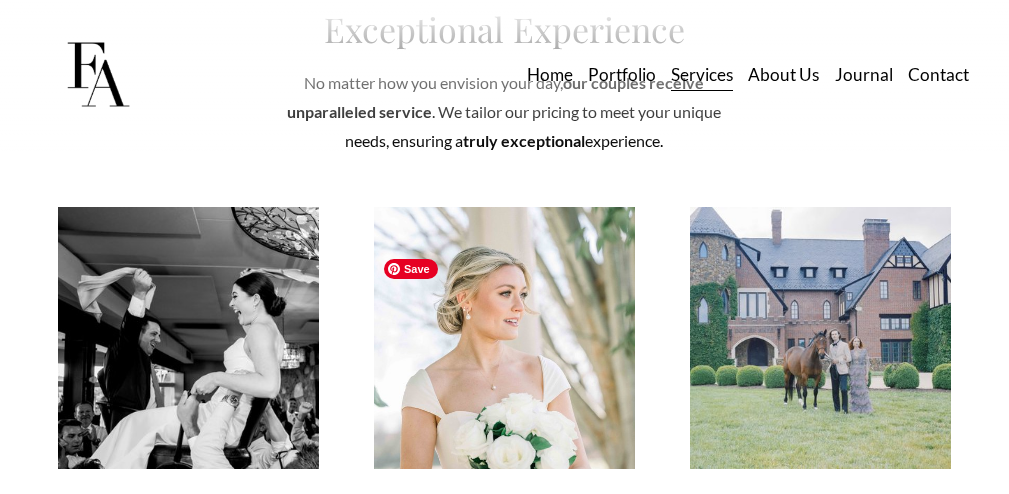 scroll, scrollTop: 6583, scrollLeft: 0, axis: vertical 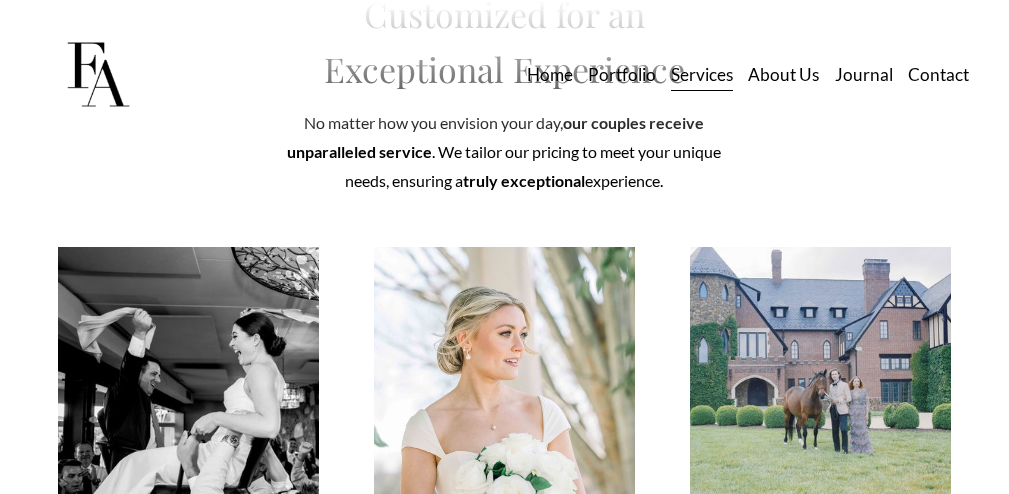click on "Portfolio" at bounding box center [622, 75] 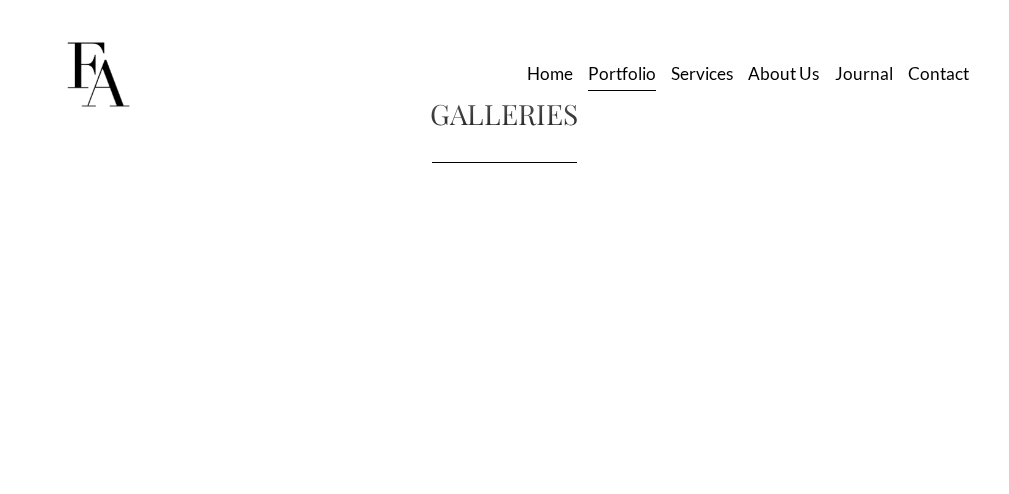 scroll, scrollTop: 2784, scrollLeft: 0, axis: vertical 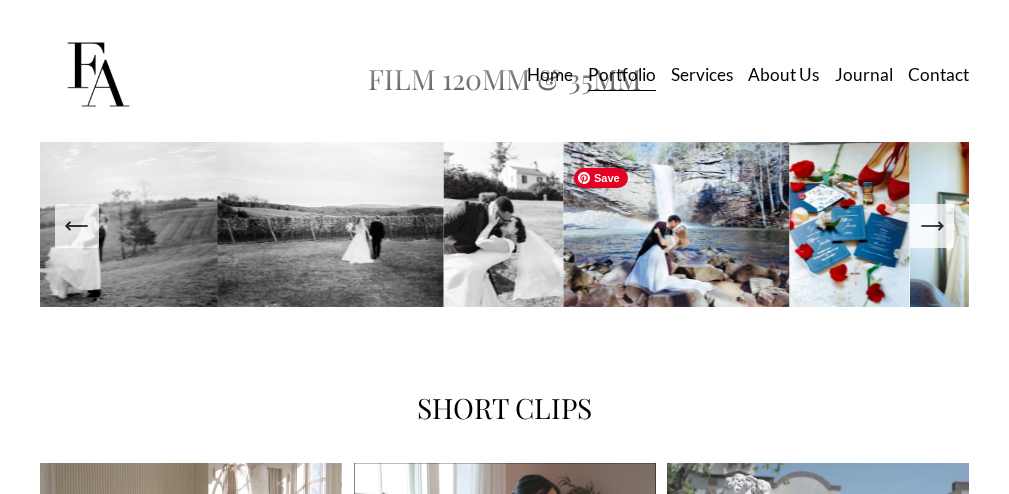 click at bounding box center (504, -104) 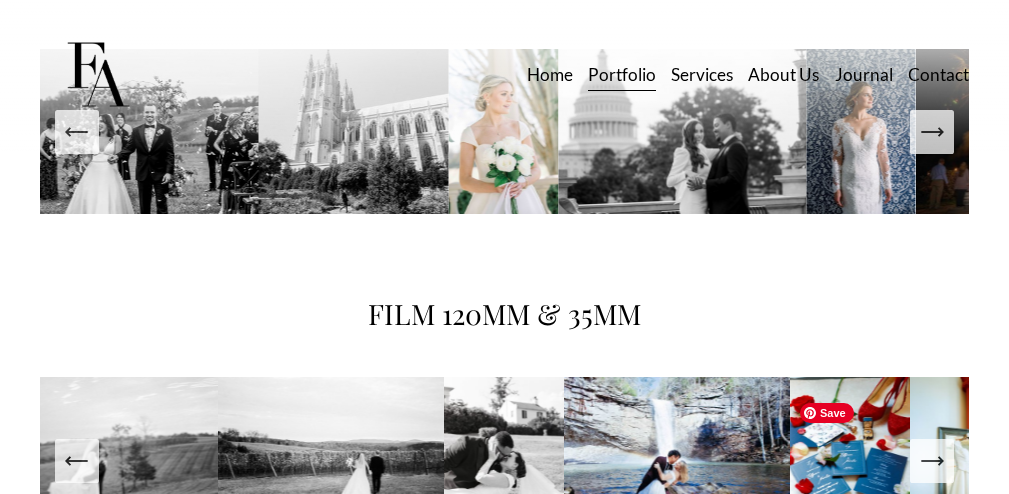 scroll, scrollTop: 2530, scrollLeft: 0, axis: vertical 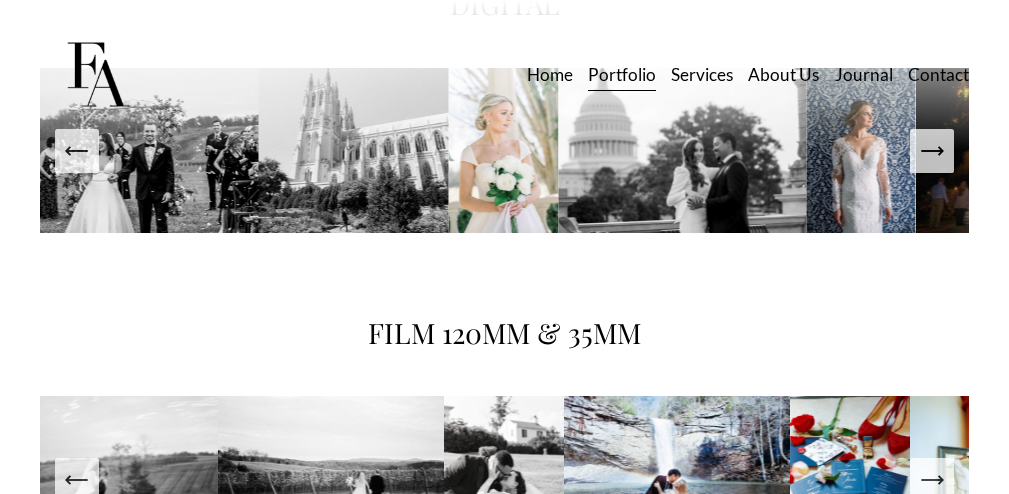 click at bounding box center [932, 151] 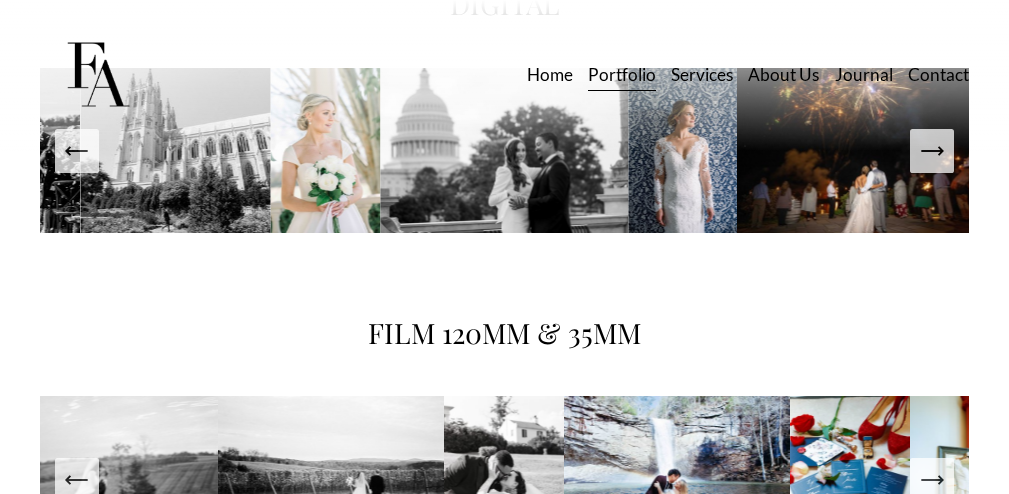 click at bounding box center (932, 151) 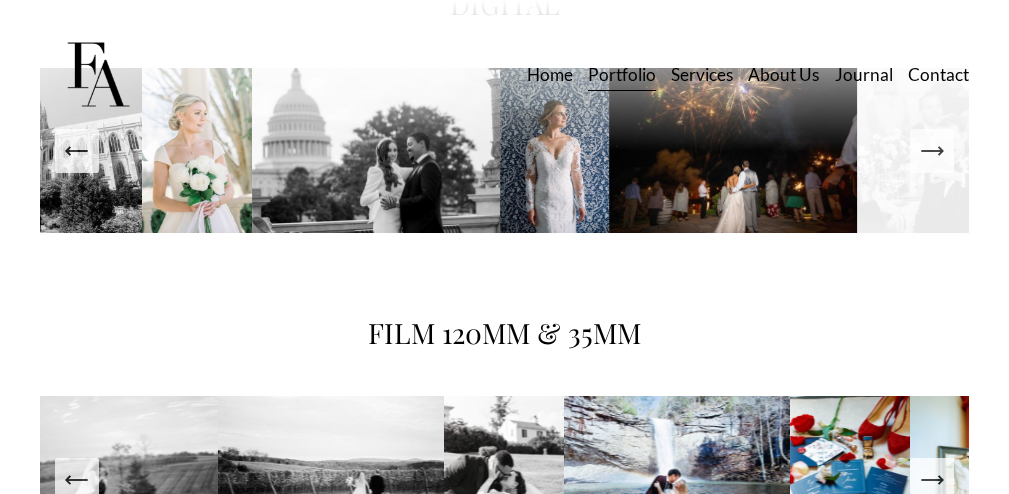 click at bounding box center (932, 151) 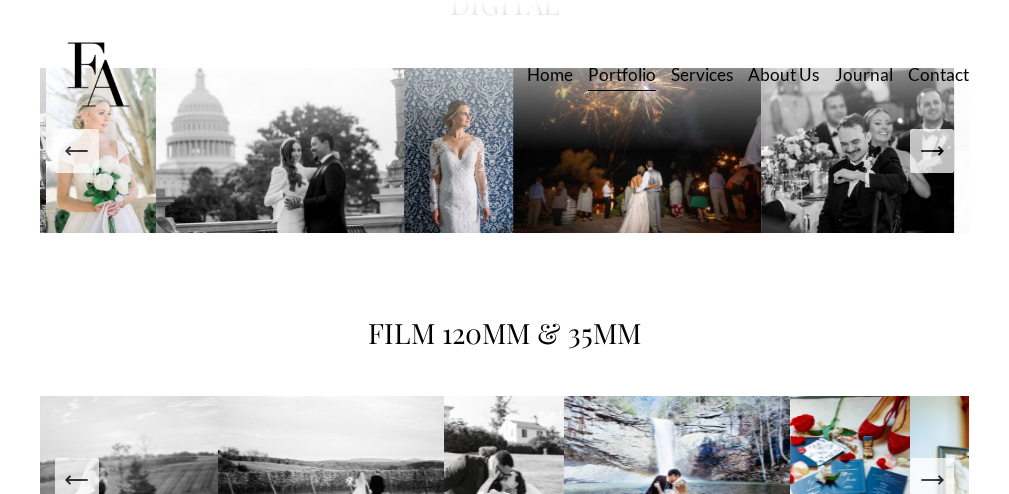 click at bounding box center [932, 151] 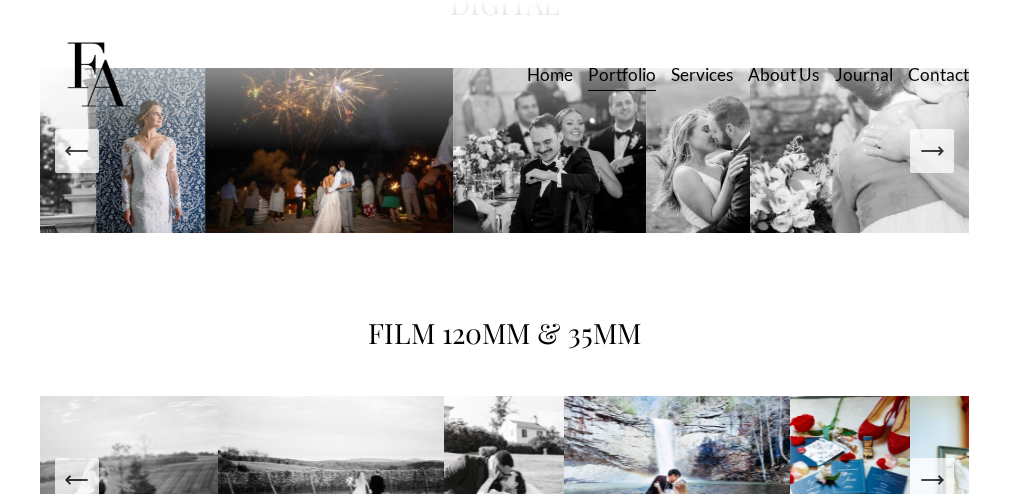 click at bounding box center [932, 151] 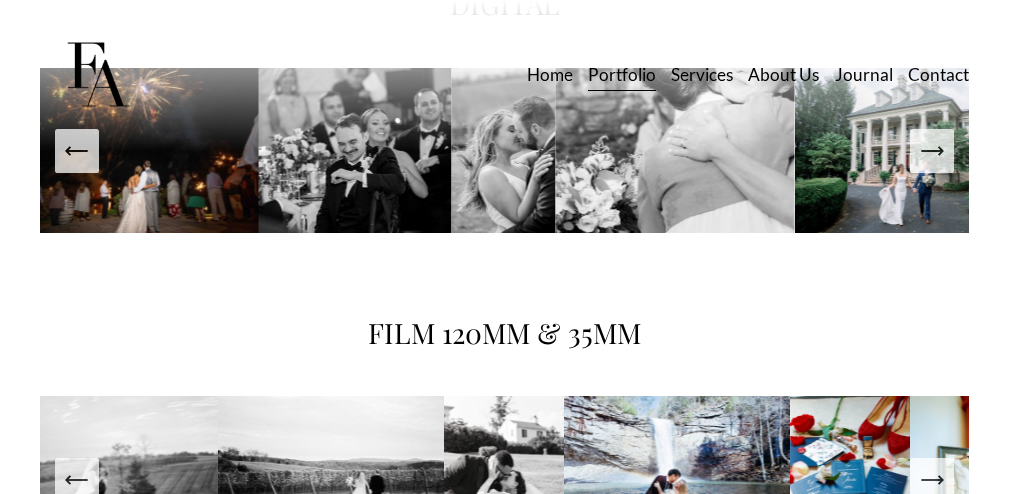 click 